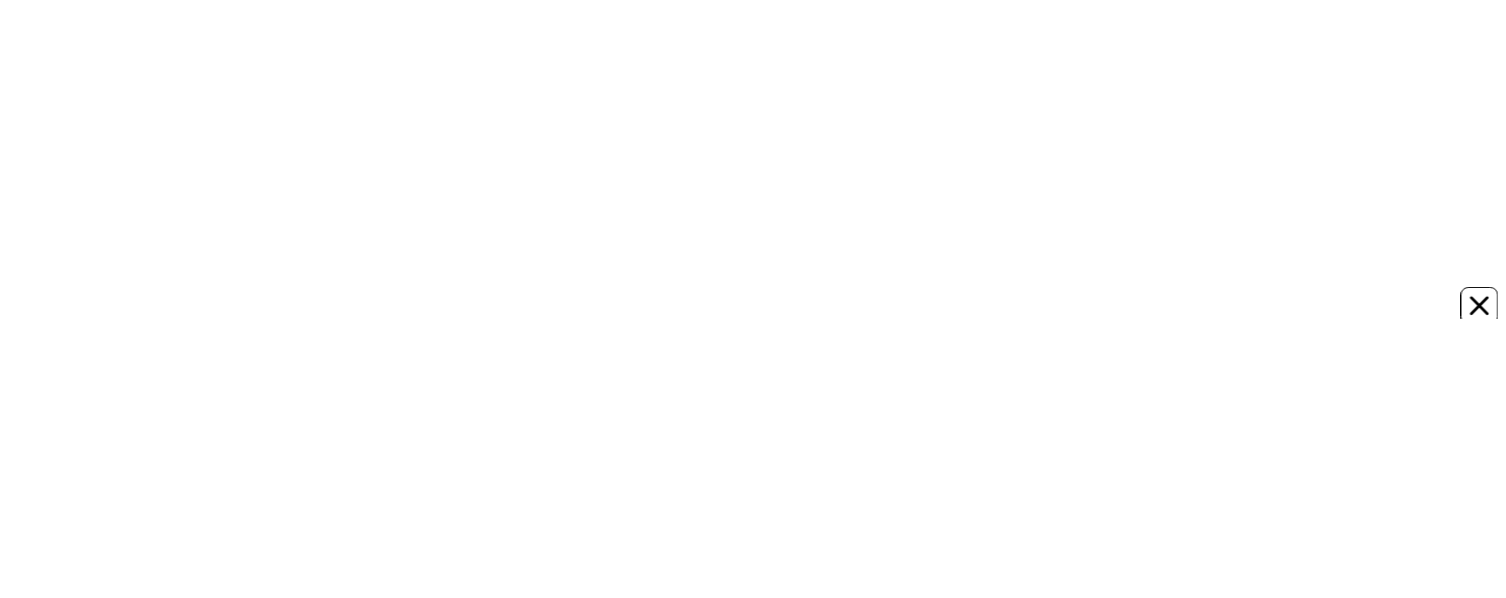 scroll, scrollTop: 0, scrollLeft: 0, axis: both 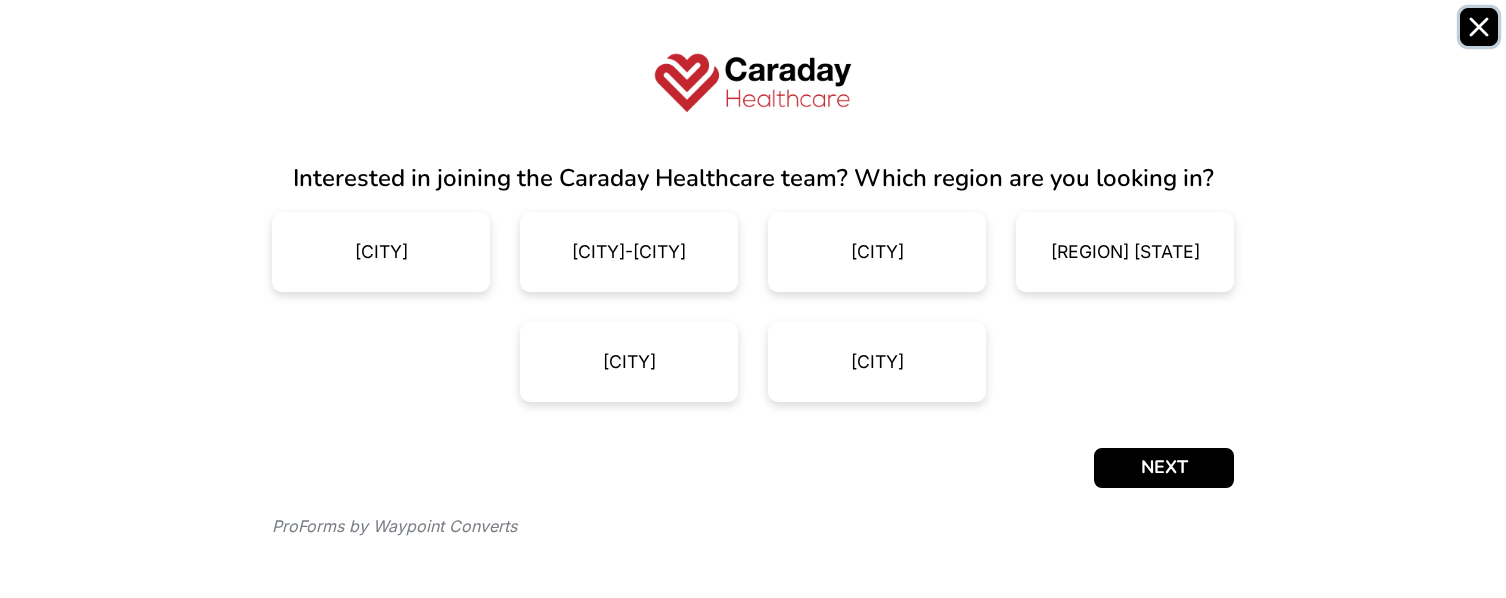 click 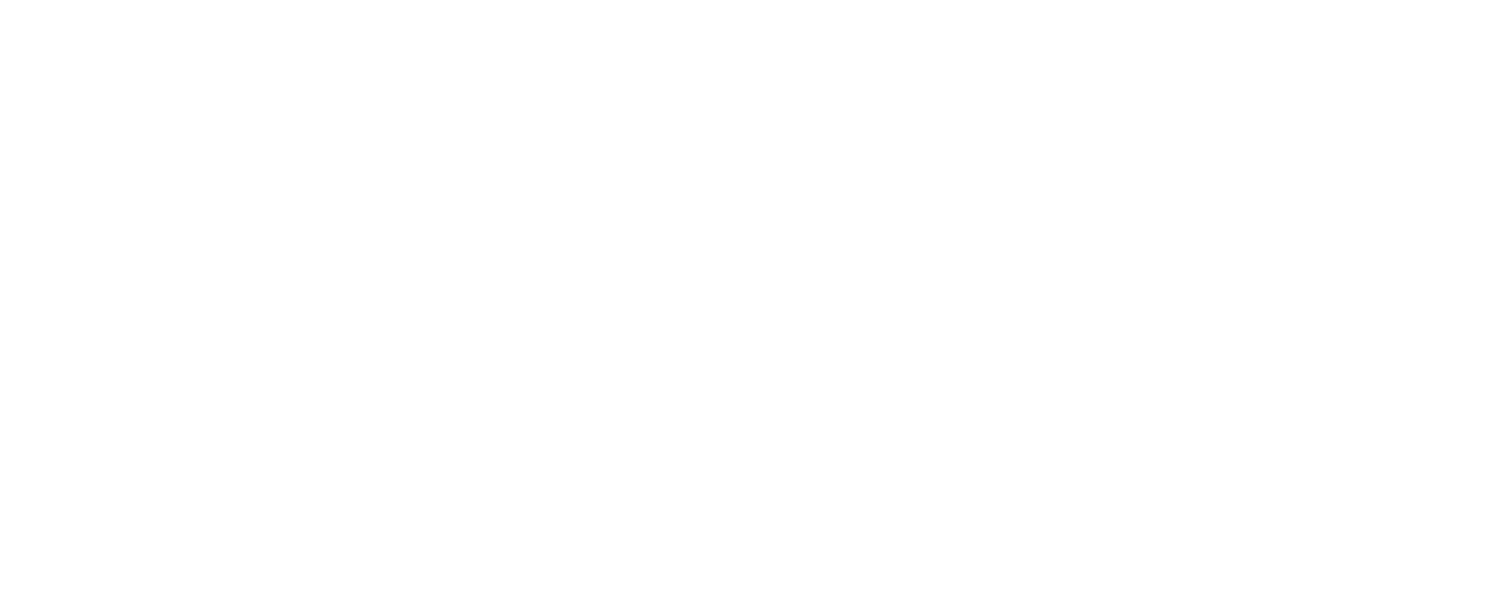 scroll, scrollTop: 0, scrollLeft: 0, axis: both 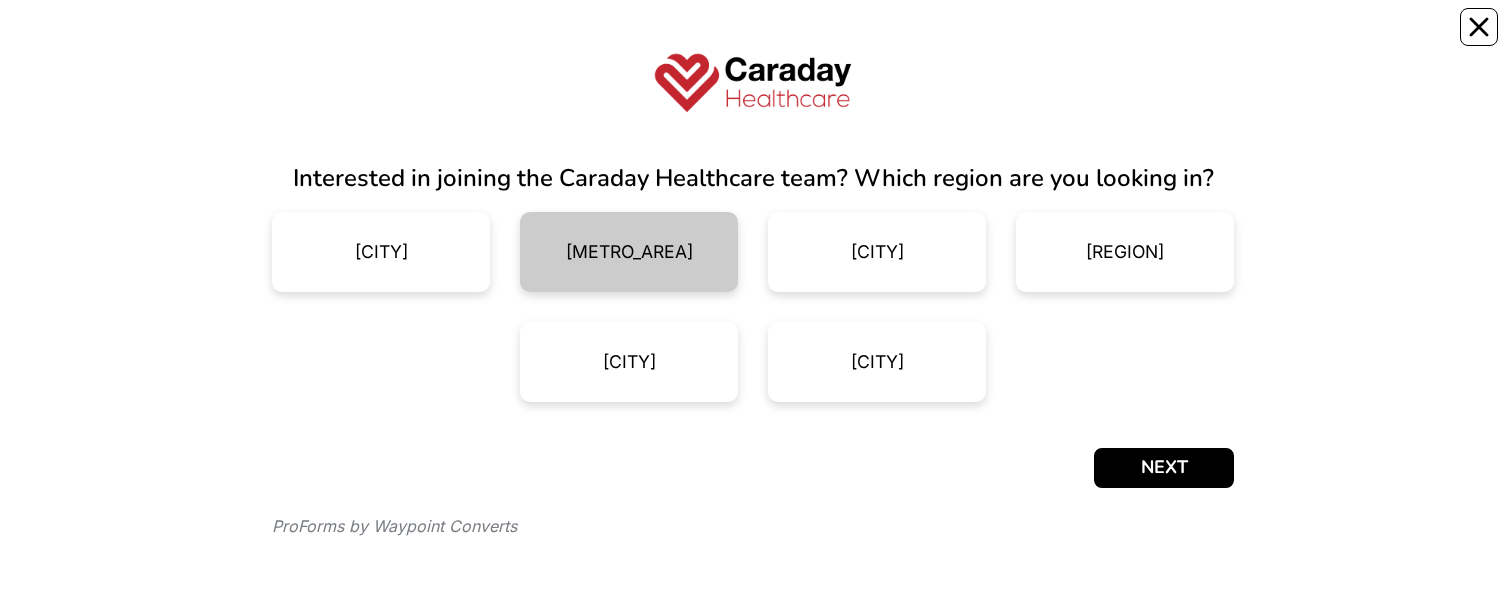 click on "Dallas-Fort Worth" at bounding box center [629, 252] 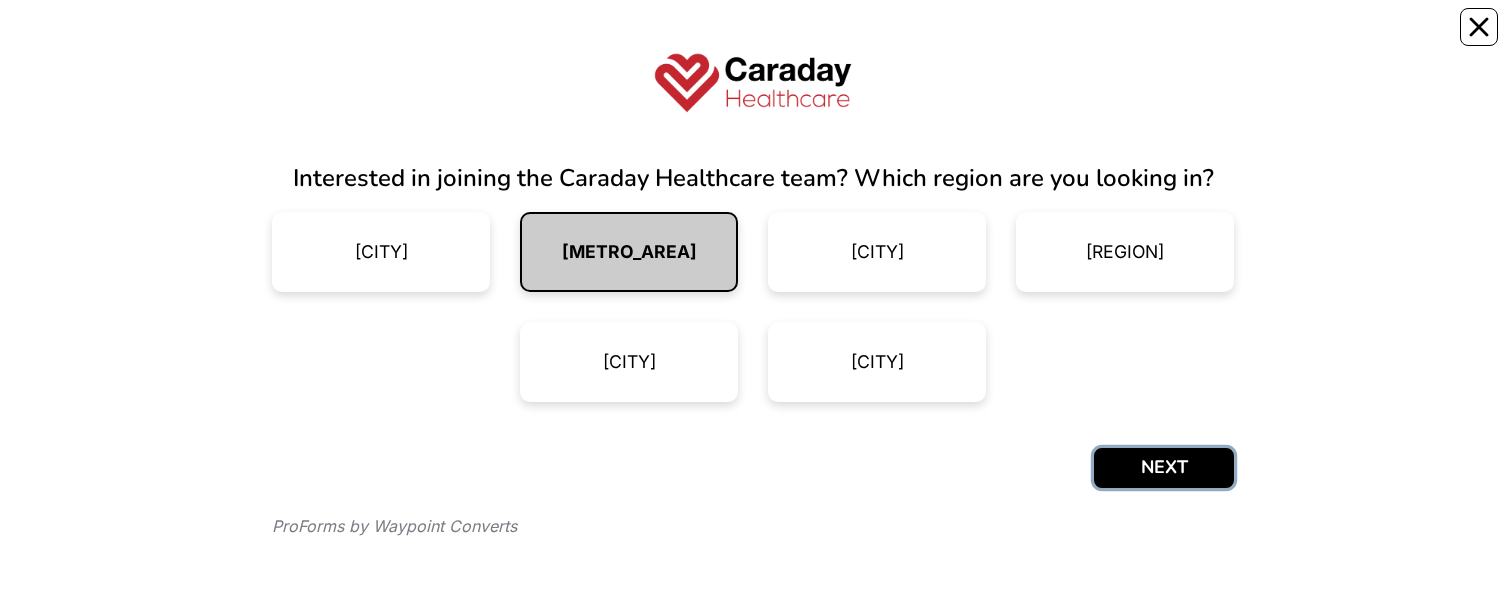 click on "NEXT" at bounding box center [1164, 468] 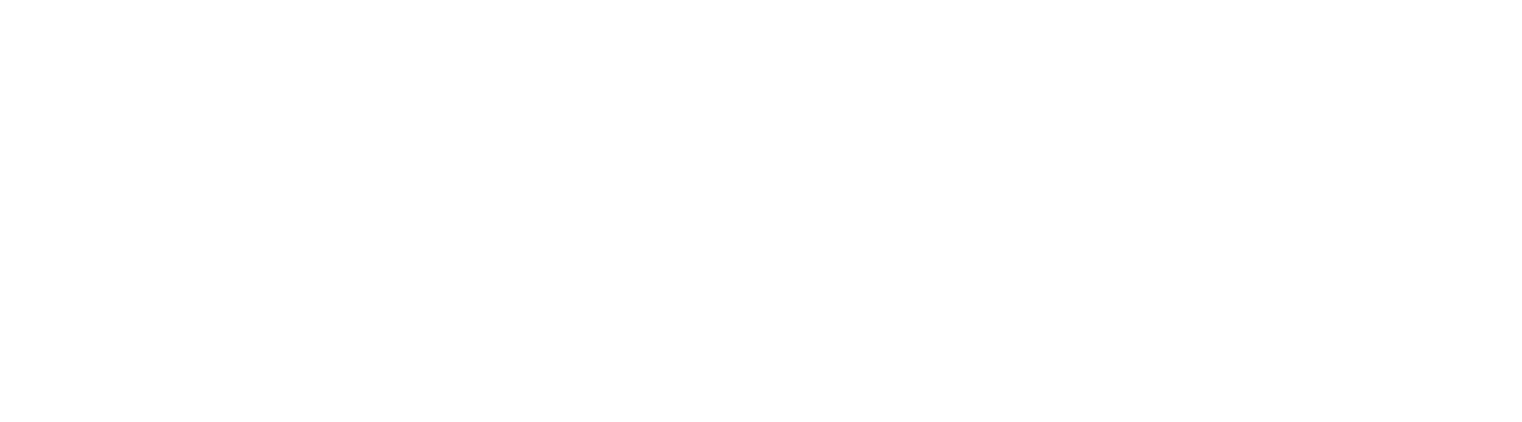 scroll, scrollTop: 0, scrollLeft: 0, axis: both 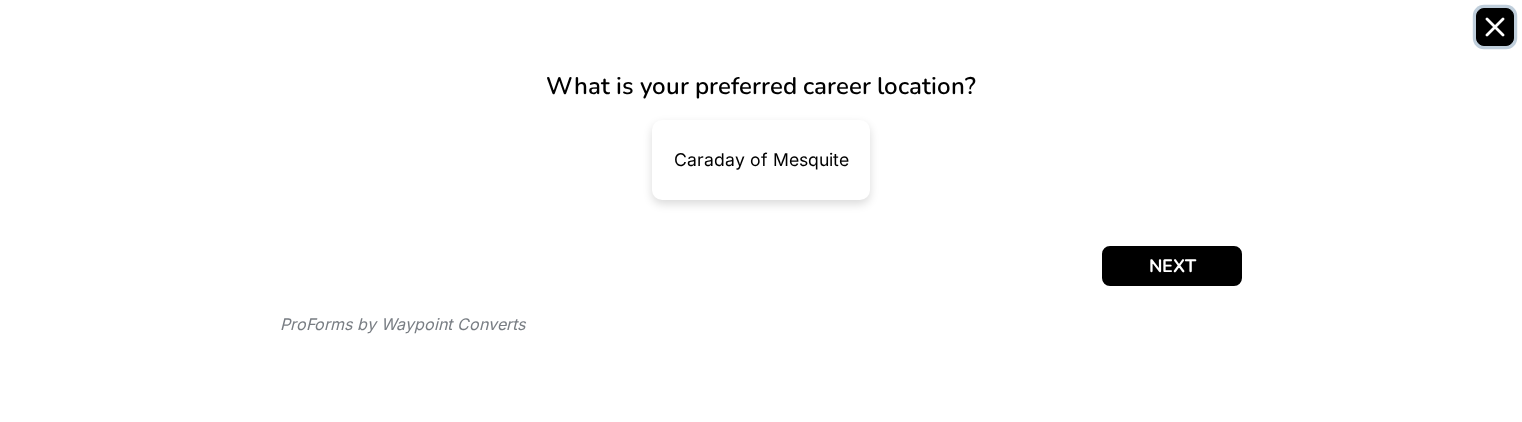 click 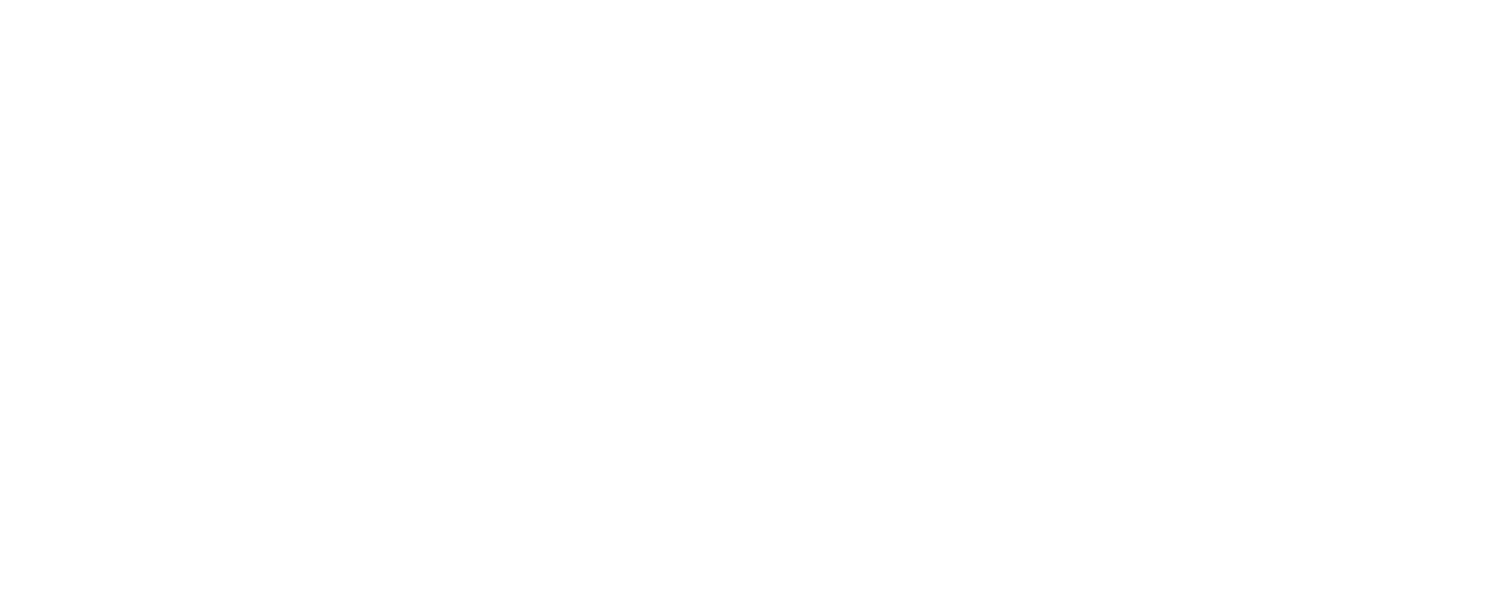 scroll, scrollTop: 0, scrollLeft: 0, axis: both 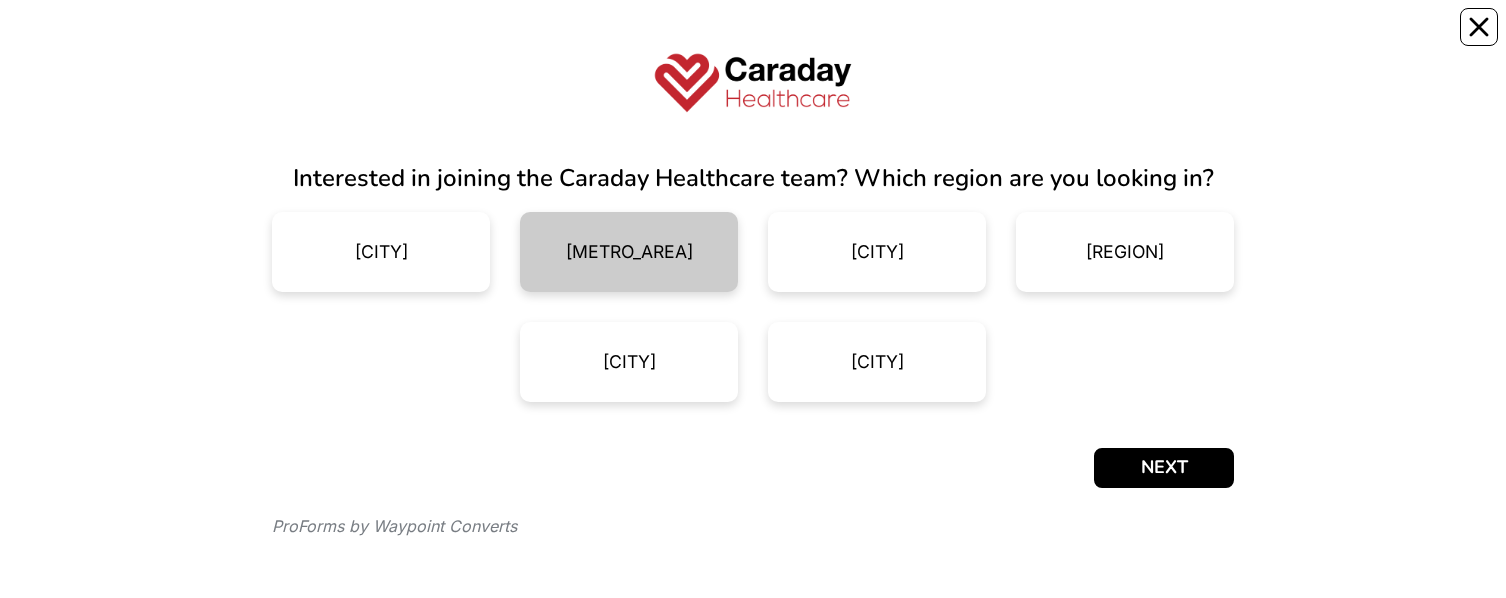 click on "Dallas-Fort Worth" at bounding box center [629, 252] 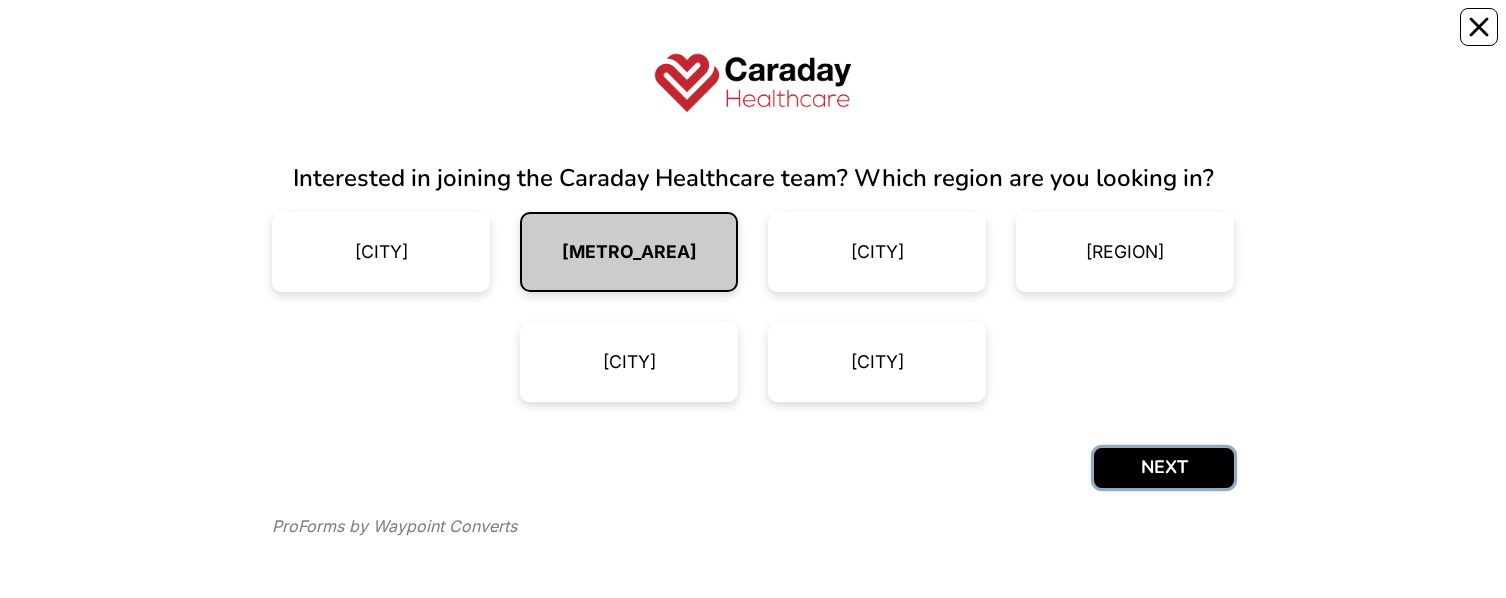 click on "NEXT" at bounding box center (1164, 468) 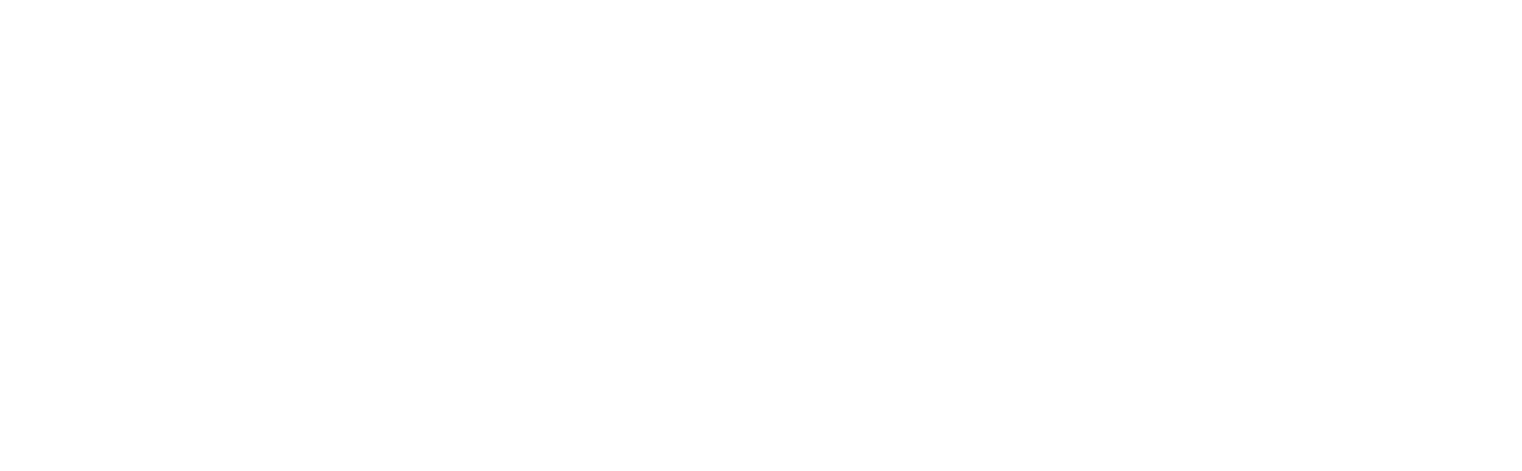 scroll, scrollTop: 0, scrollLeft: 0, axis: both 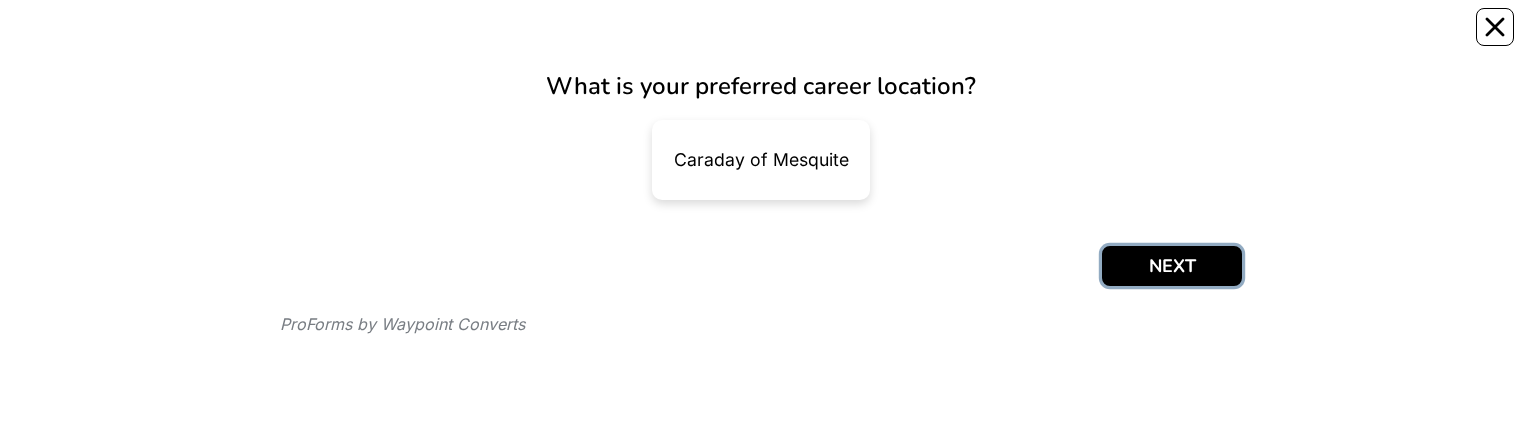 click on "NEXT" at bounding box center (1172, 266) 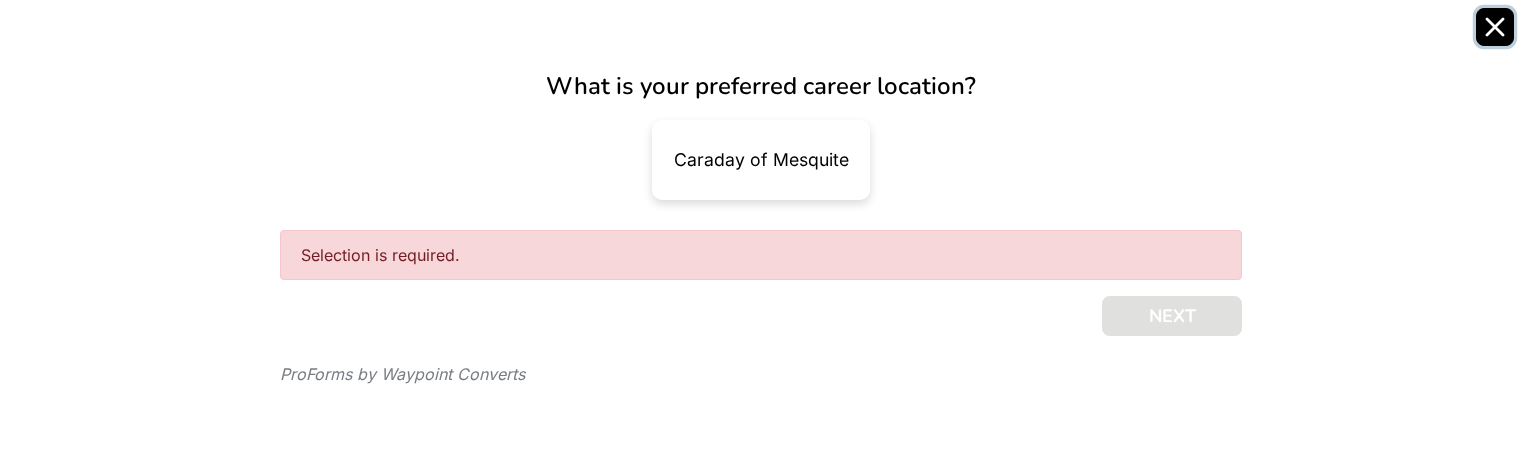 click 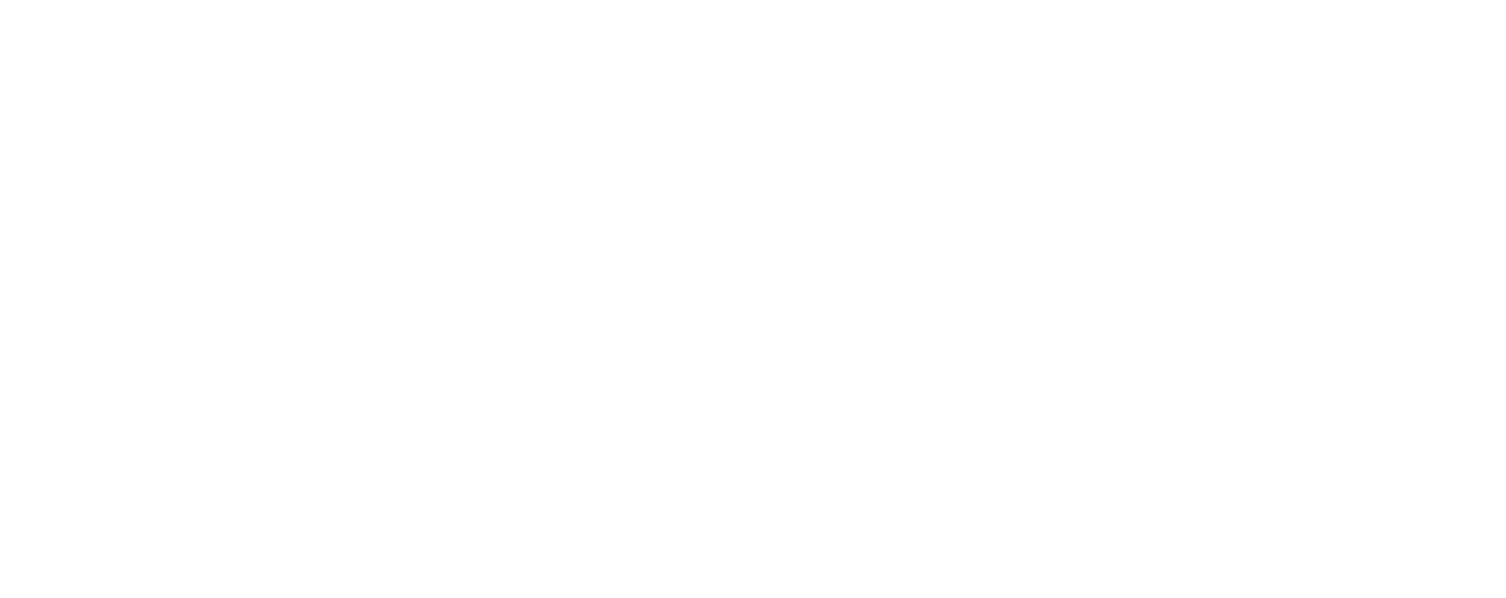 scroll, scrollTop: 0, scrollLeft: 0, axis: both 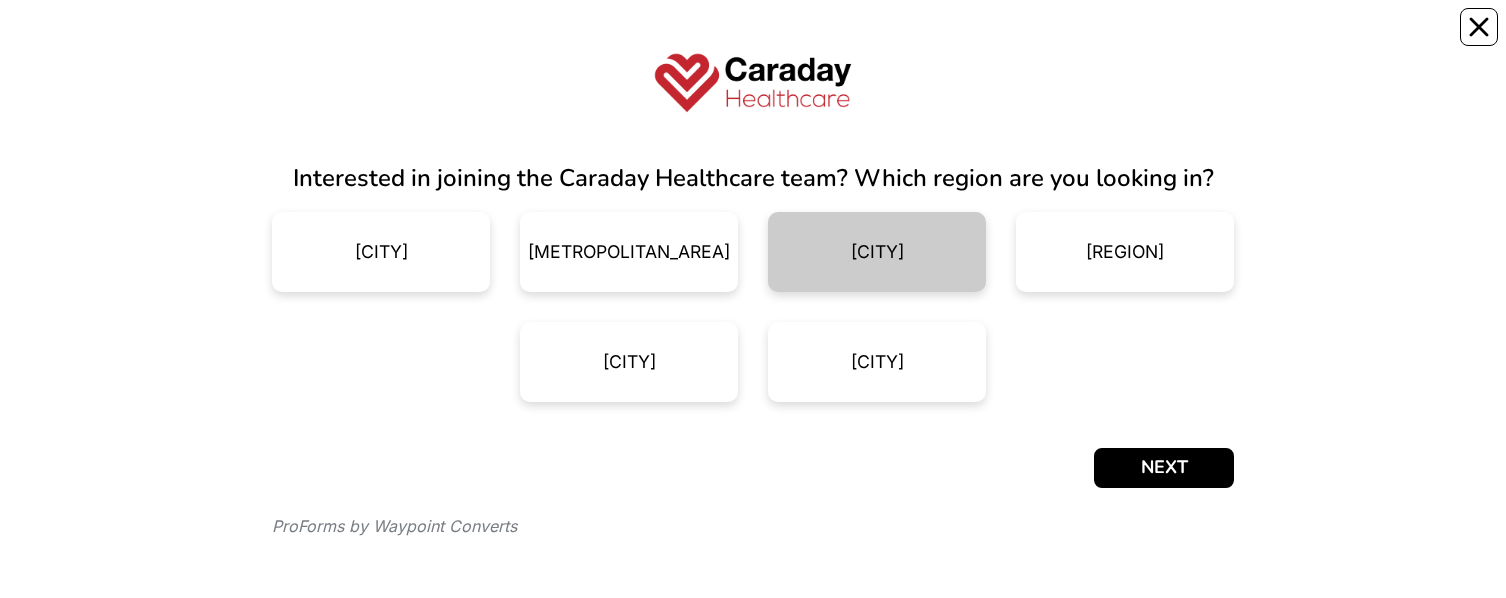 click on "[CITY]" at bounding box center (877, 252) 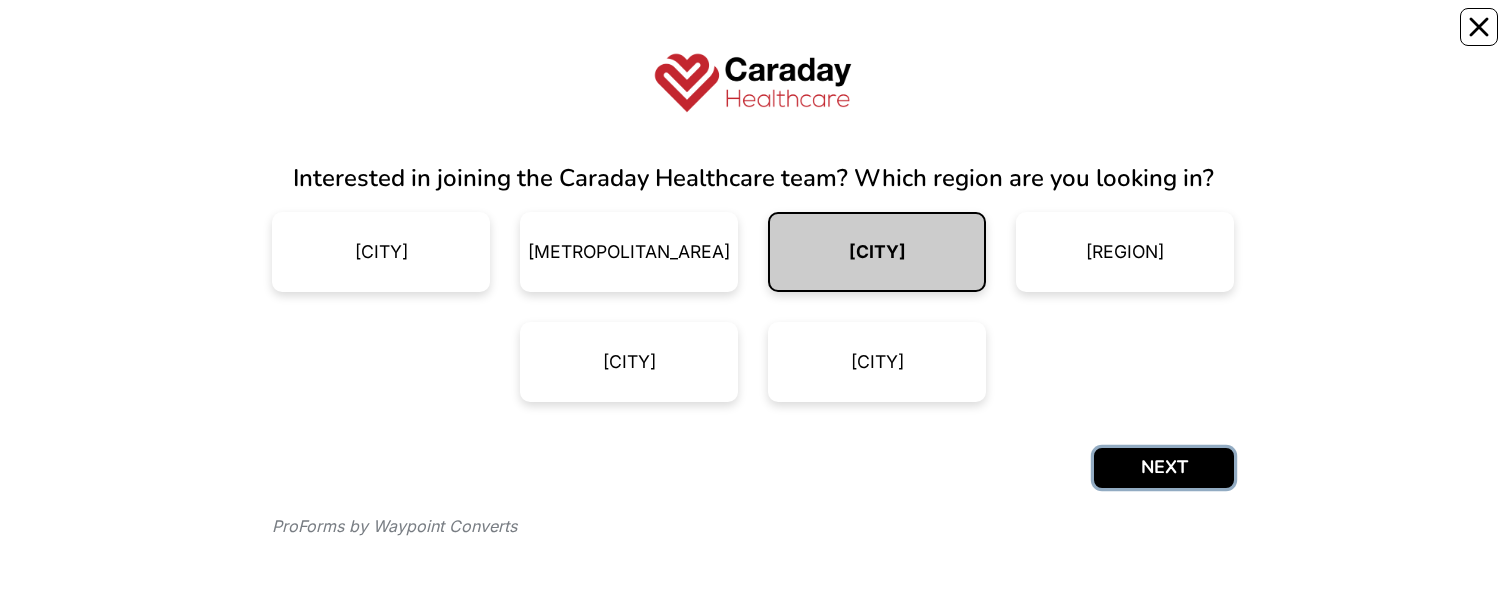 click on "NEXT" at bounding box center [1164, 468] 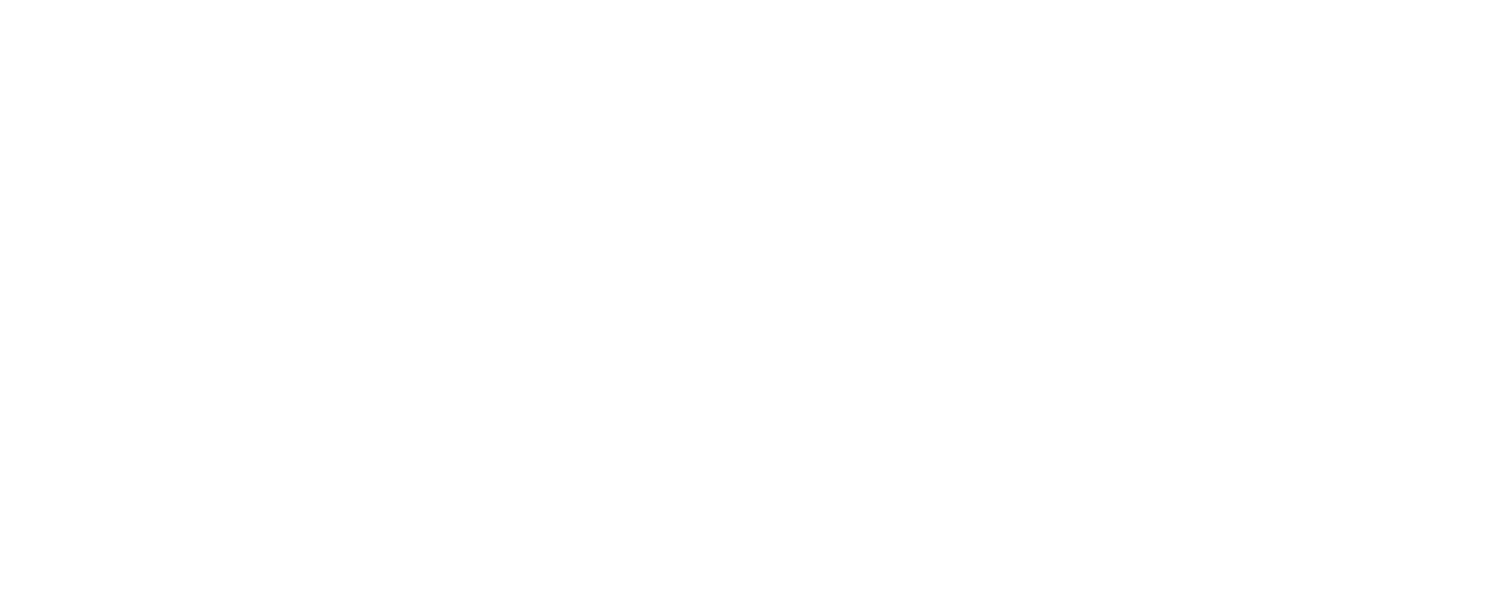 scroll, scrollTop: 0, scrollLeft: 0, axis: both 